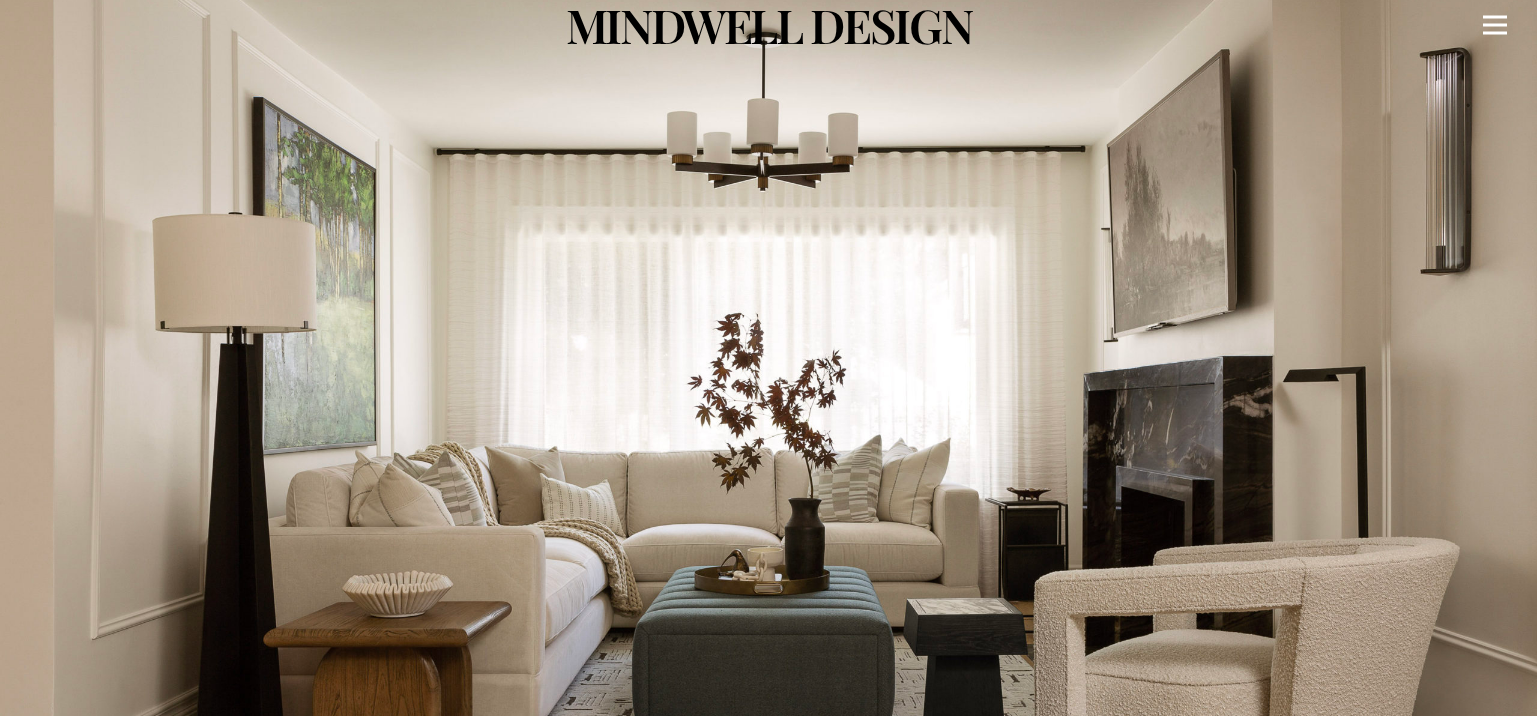 scroll, scrollTop: 0, scrollLeft: 0, axis: both 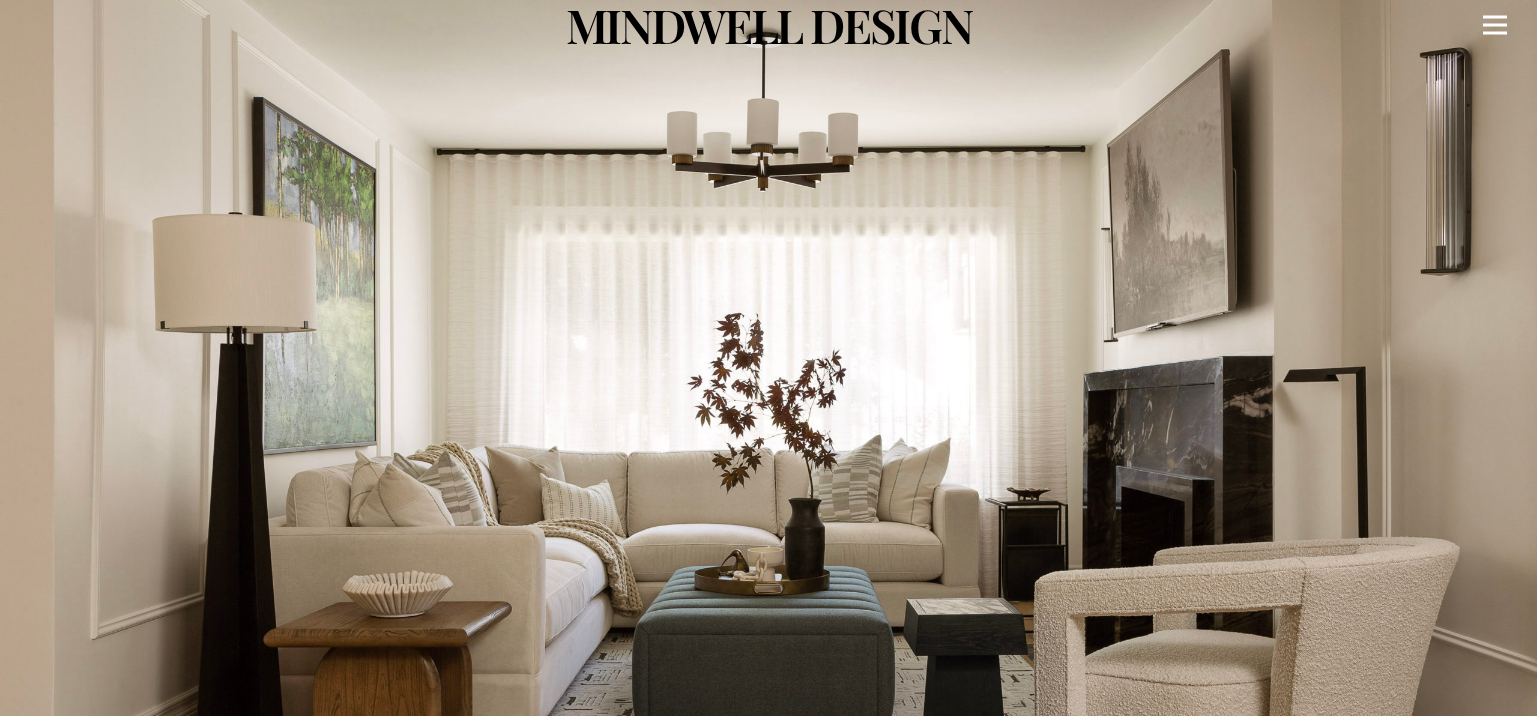 click at bounding box center (1495, 25) 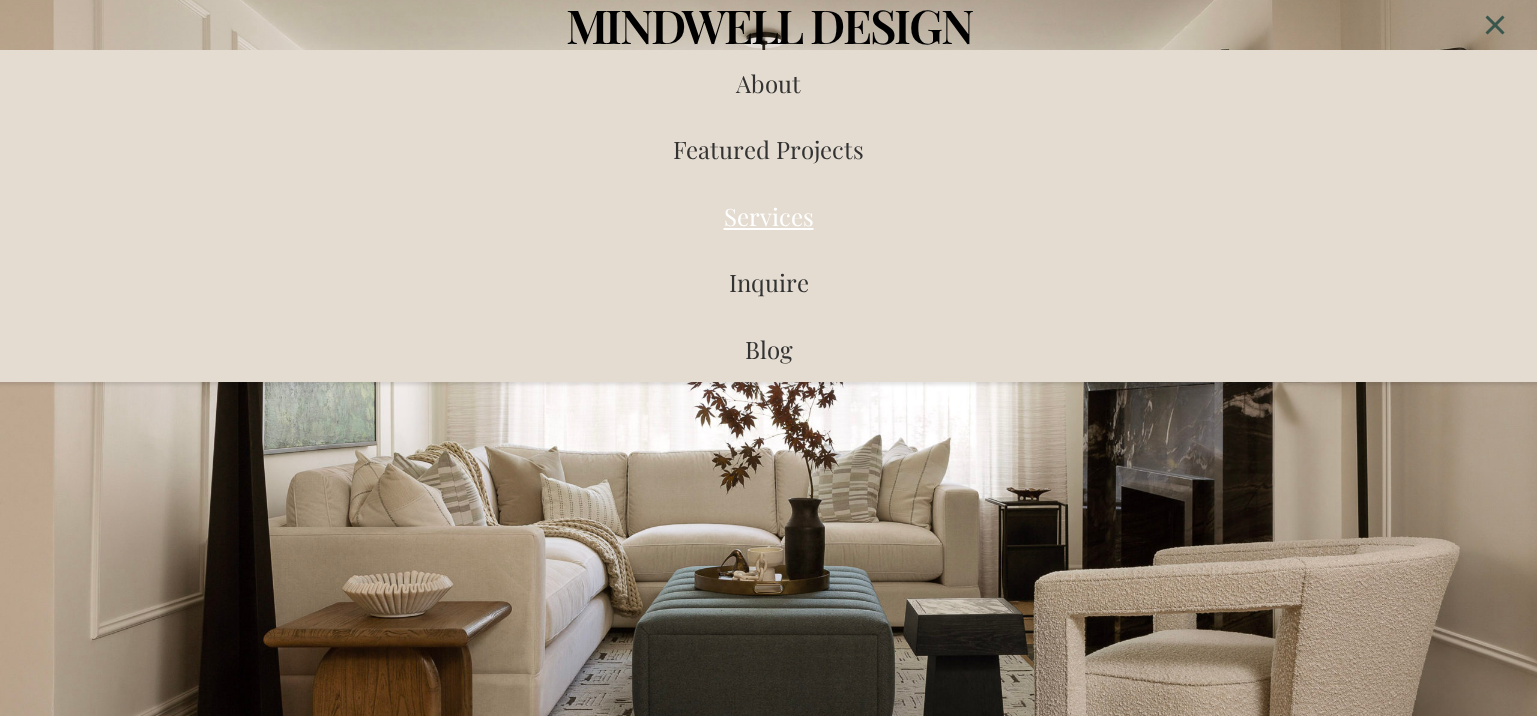 click on "Services" at bounding box center (769, 216) 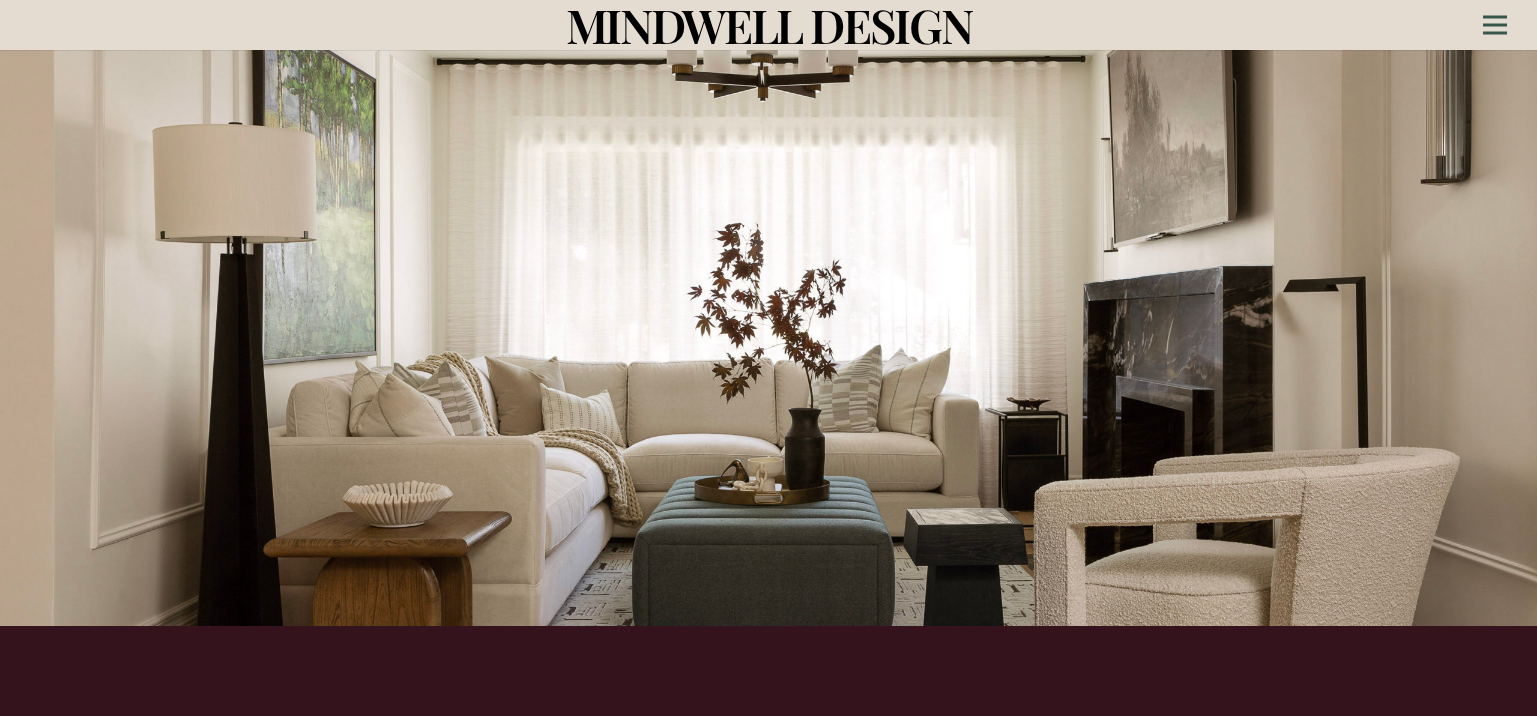 scroll, scrollTop: 0, scrollLeft: 0, axis: both 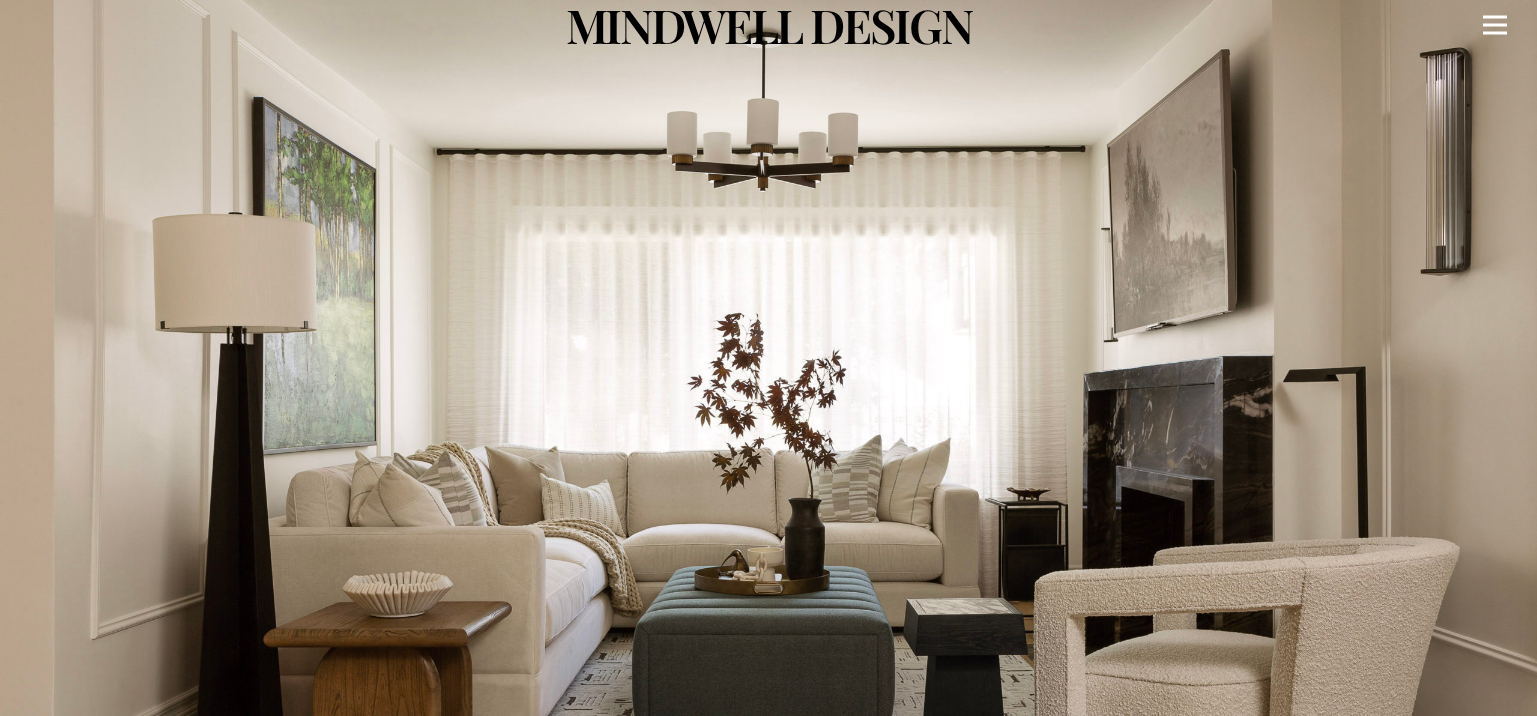 click at bounding box center (1495, 25) 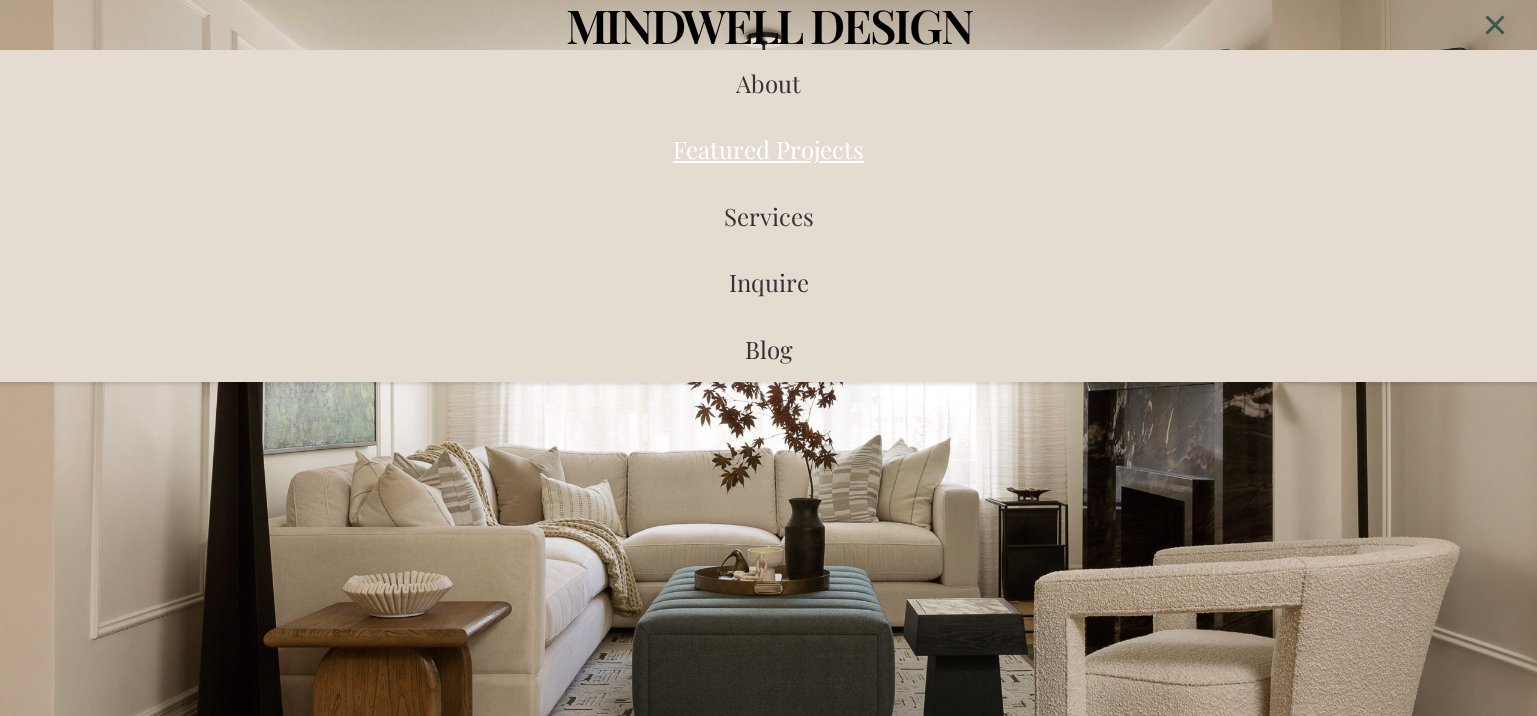 click on "Featured Projects" at bounding box center [768, 149] 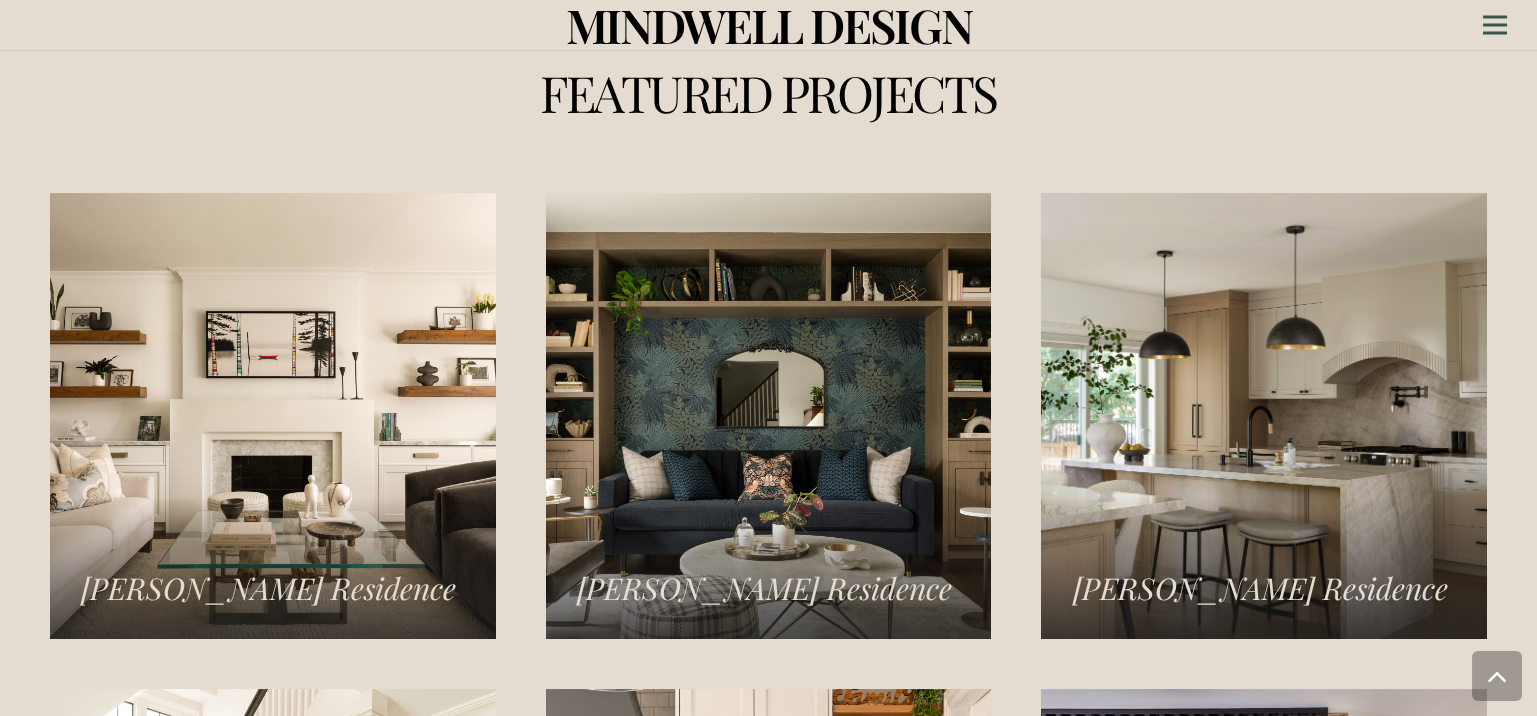 scroll, scrollTop: 2558, scrollLeft: 0, axis: vertical 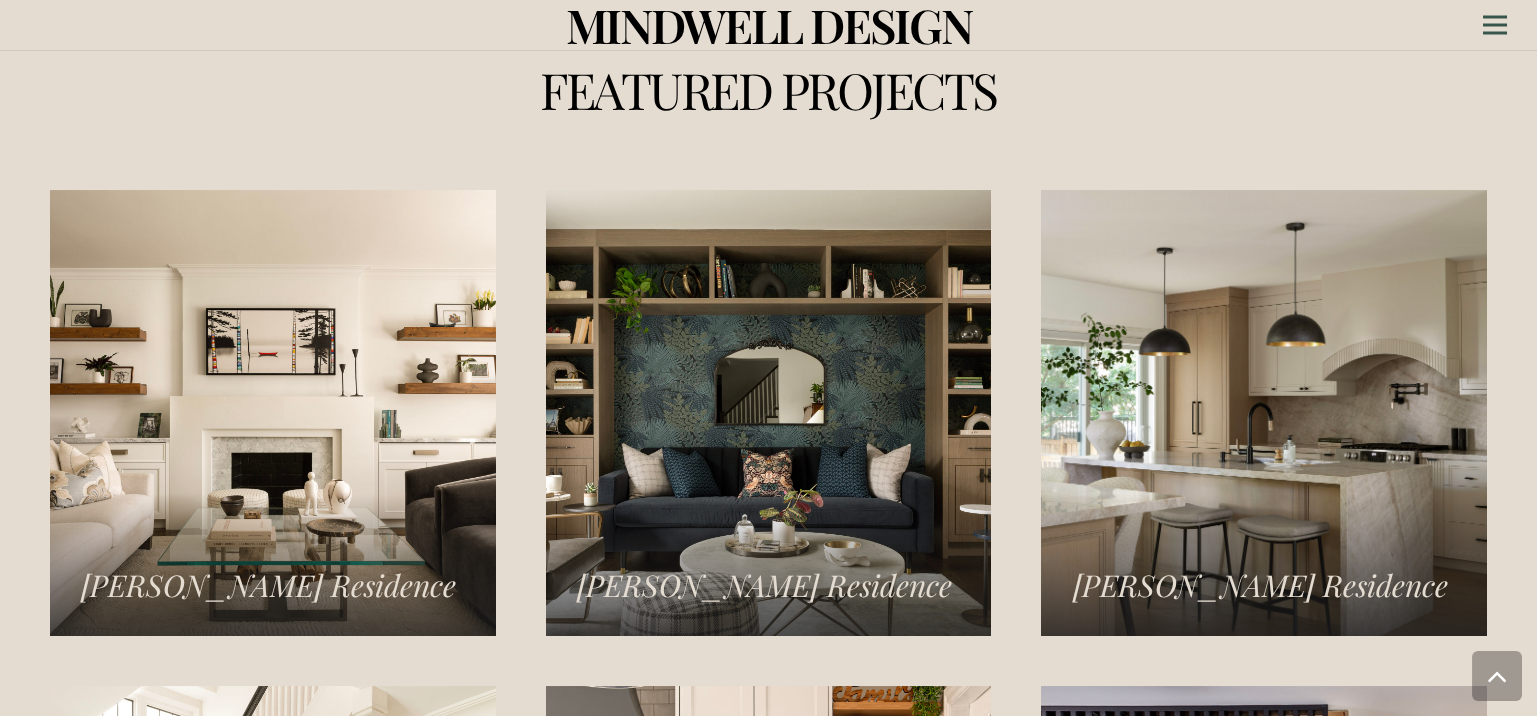 click at bounding box center [769, 413] 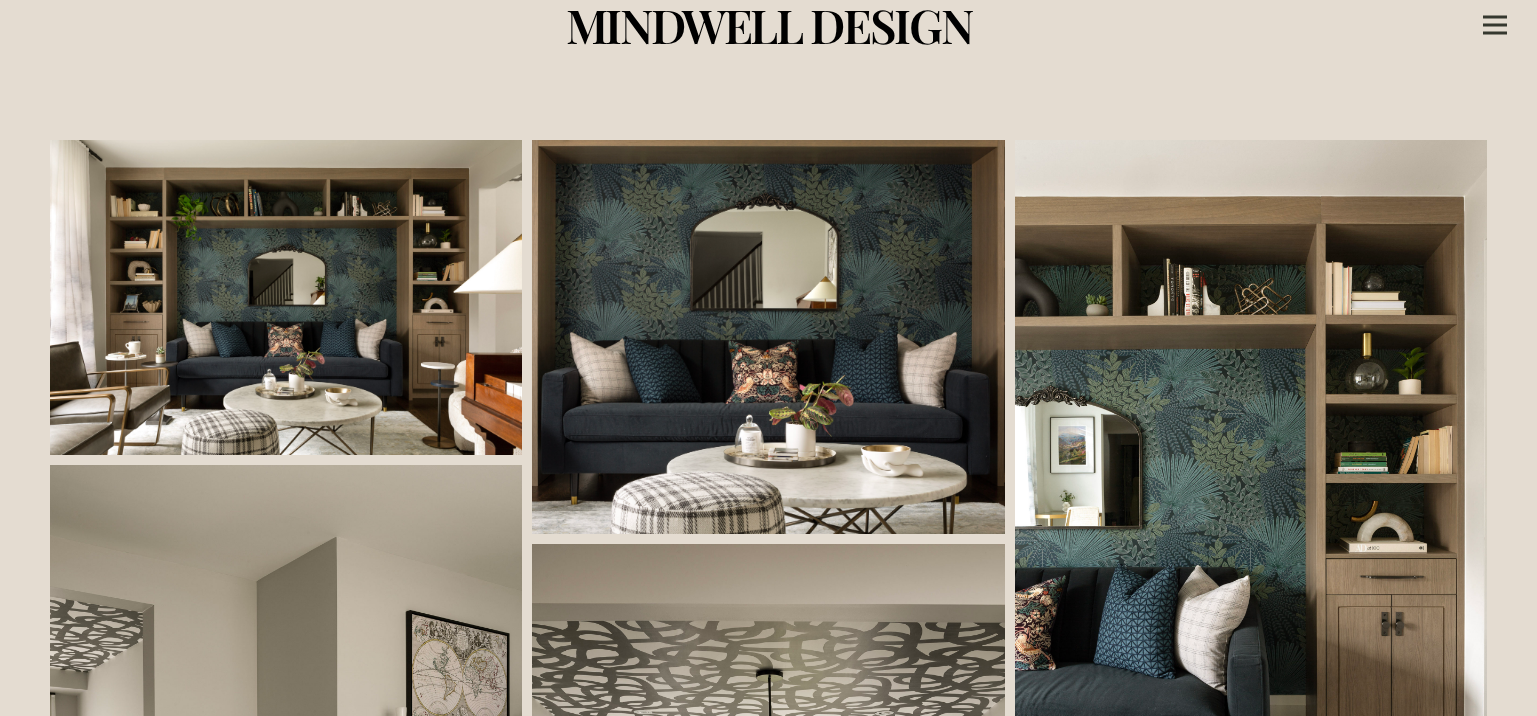 scroll, scrollTop: 0, scrollLeft: 0, axis: both 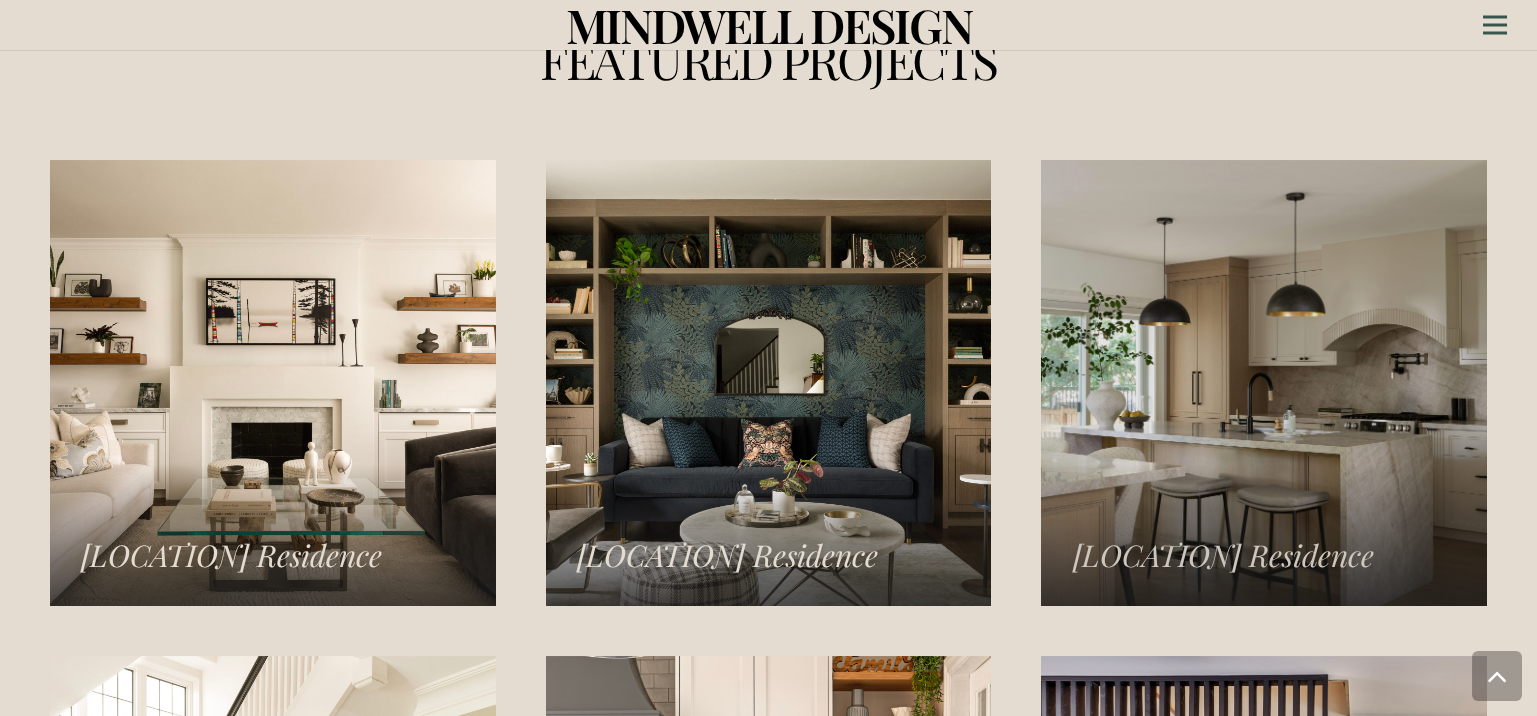 click at bounding box center [1264, 383] 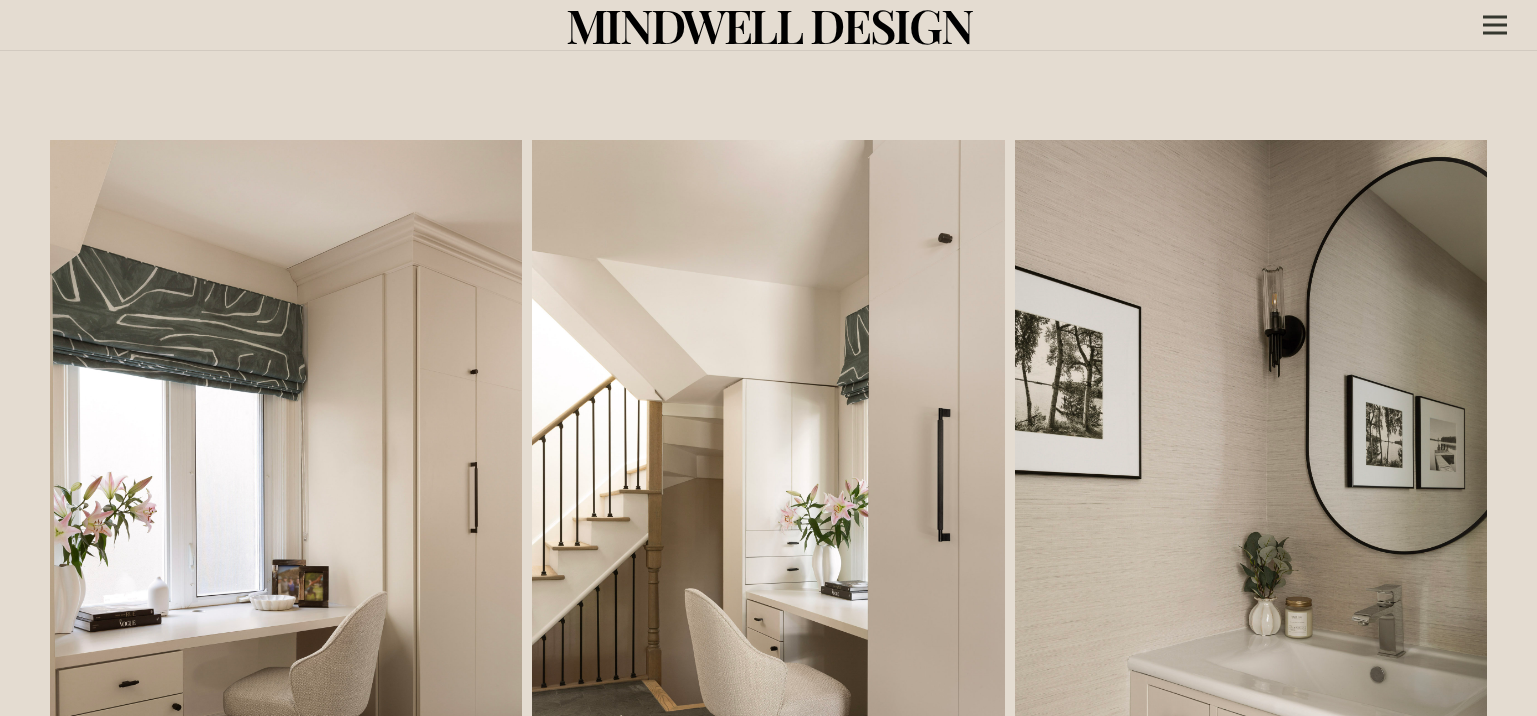 scroll, scrollTop: 99, scrollLeft: 0, axis: vertical 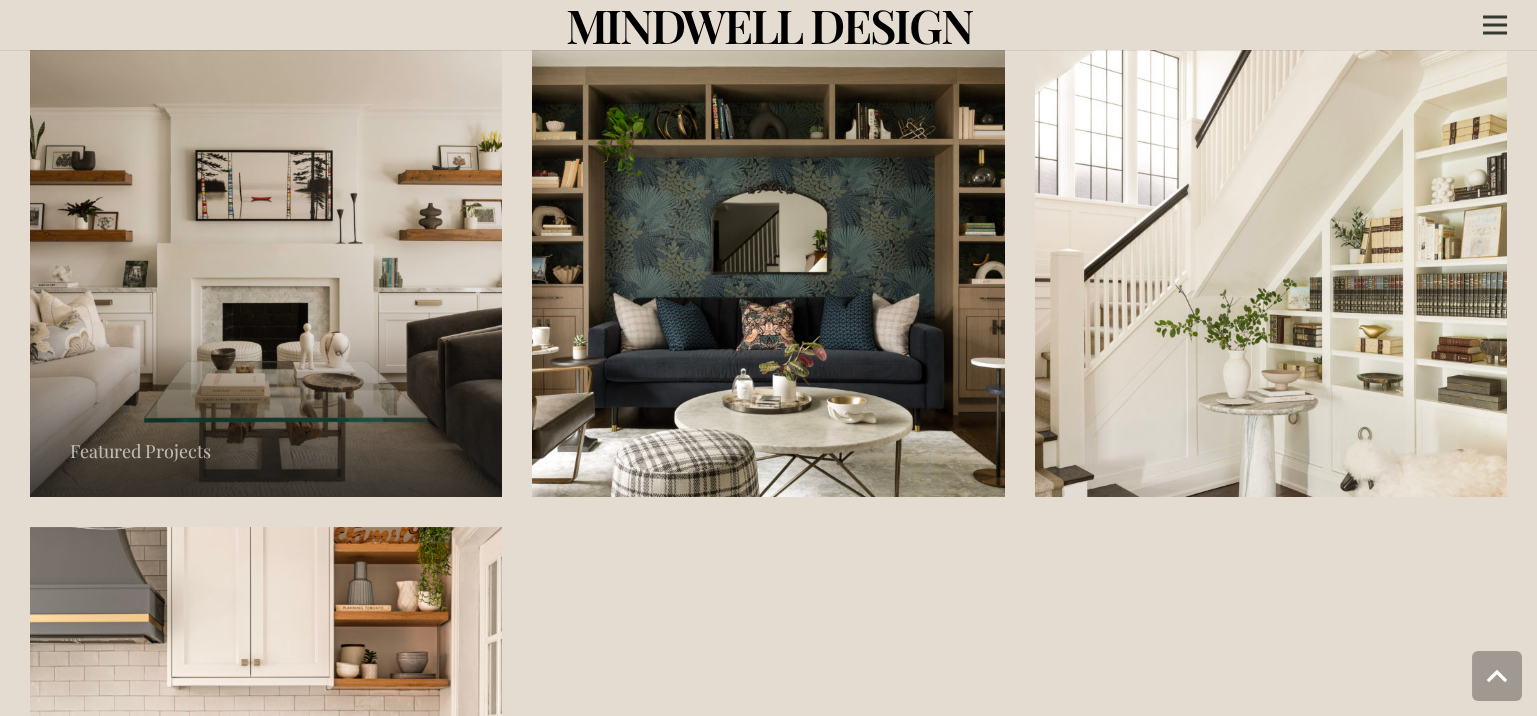 click at bounding box center [266, 261] 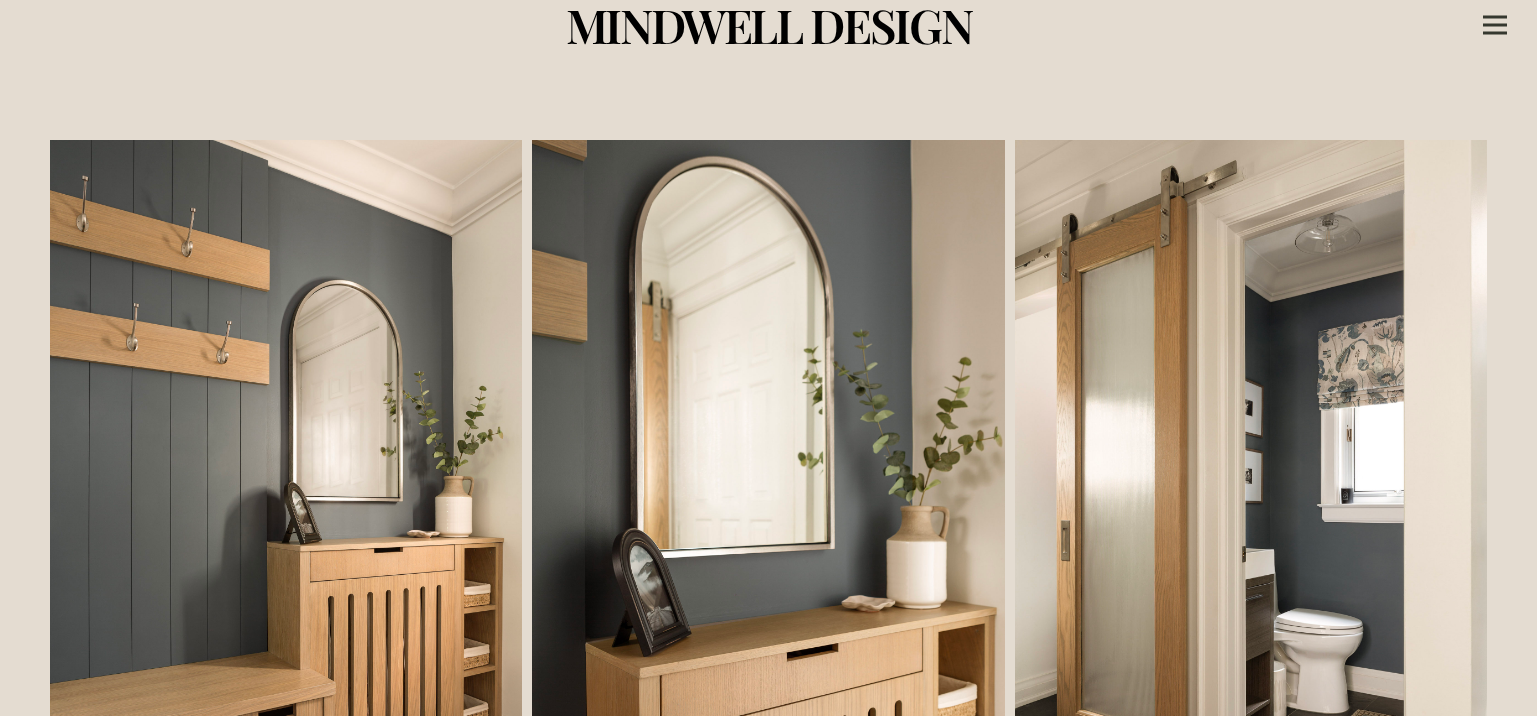 scroll, scrollTop: 0, scrollLeft: 0, axis: both 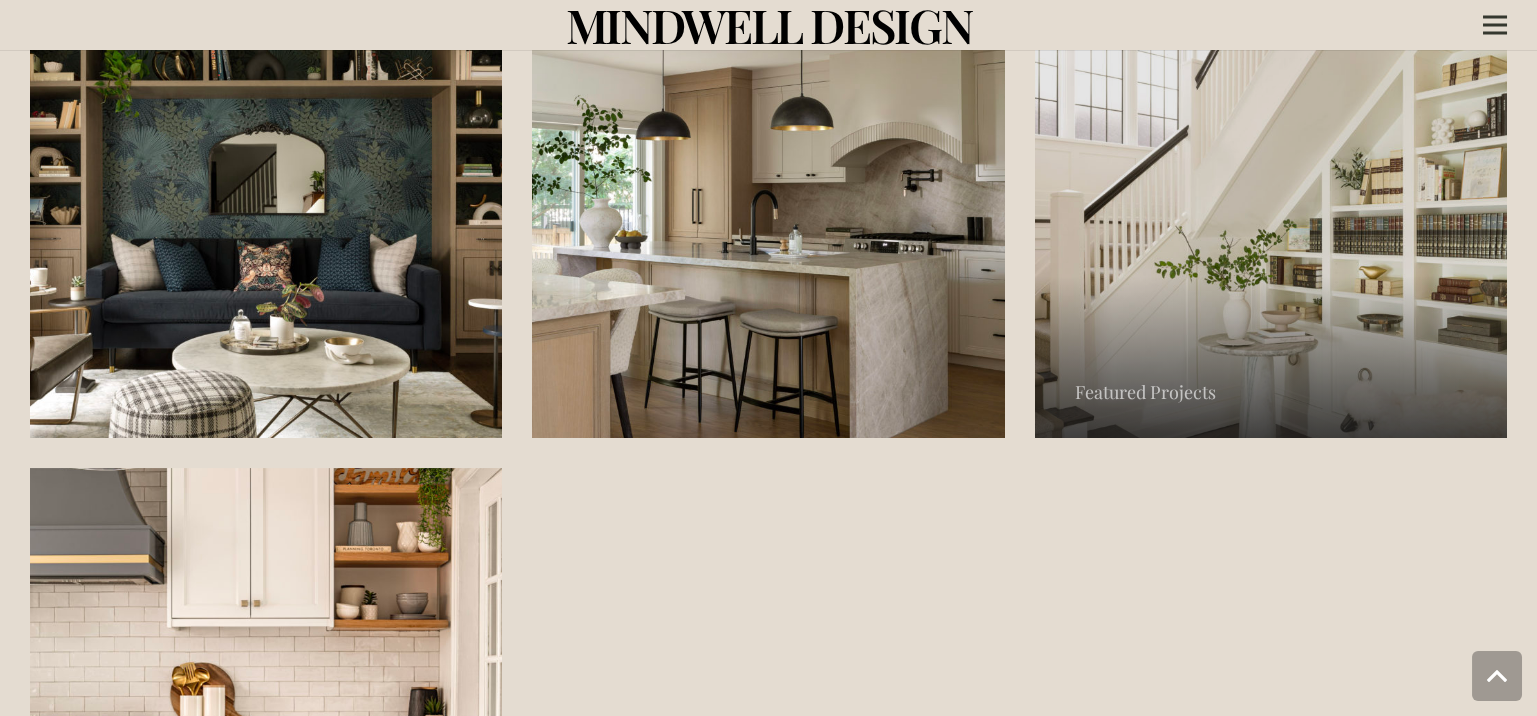 click at bounding box center (1271, 202) 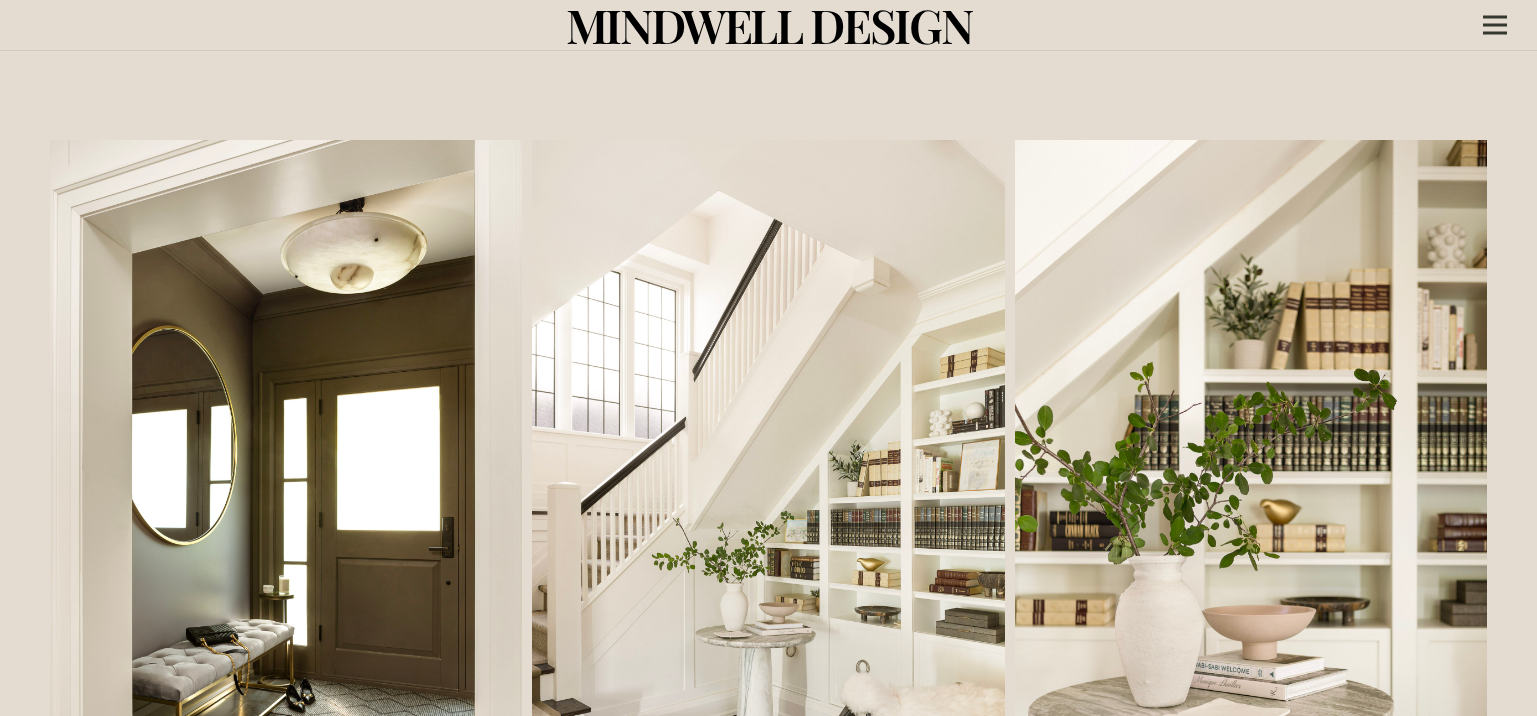 scroll, scrollTop: 99, scrollLeft: 0, axis: vertical 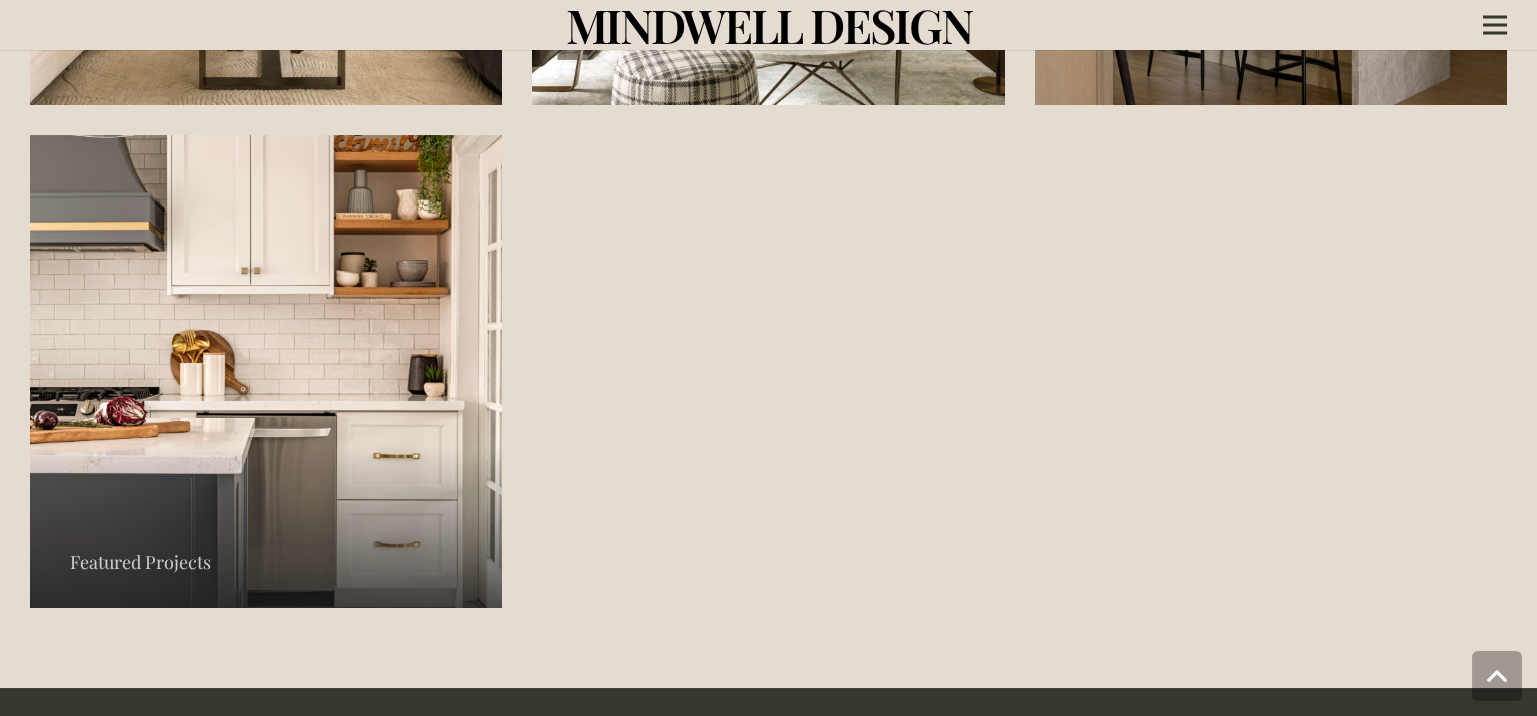 click at bounding box center [266, 371] 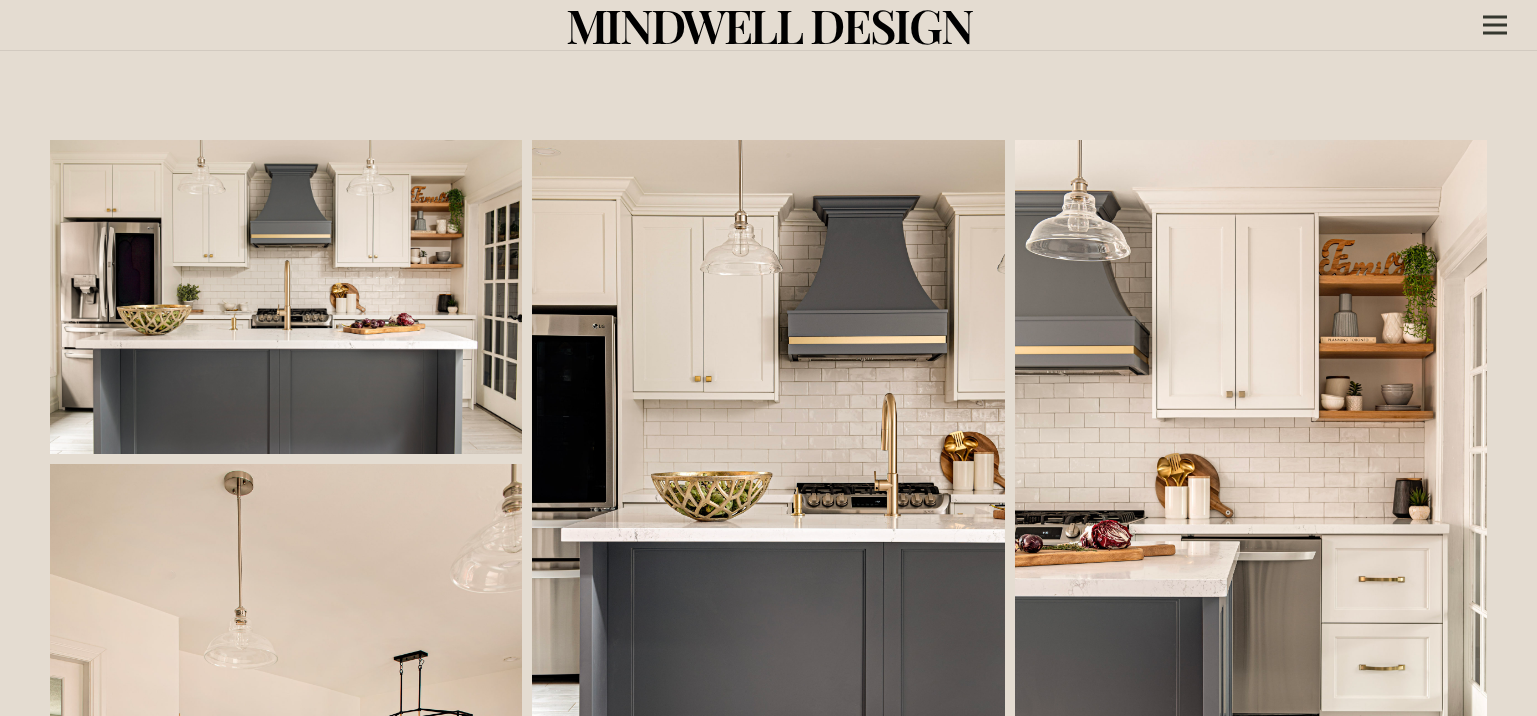 scroll, scrollTop: 199, scrollLeft: 0, axis: vertical 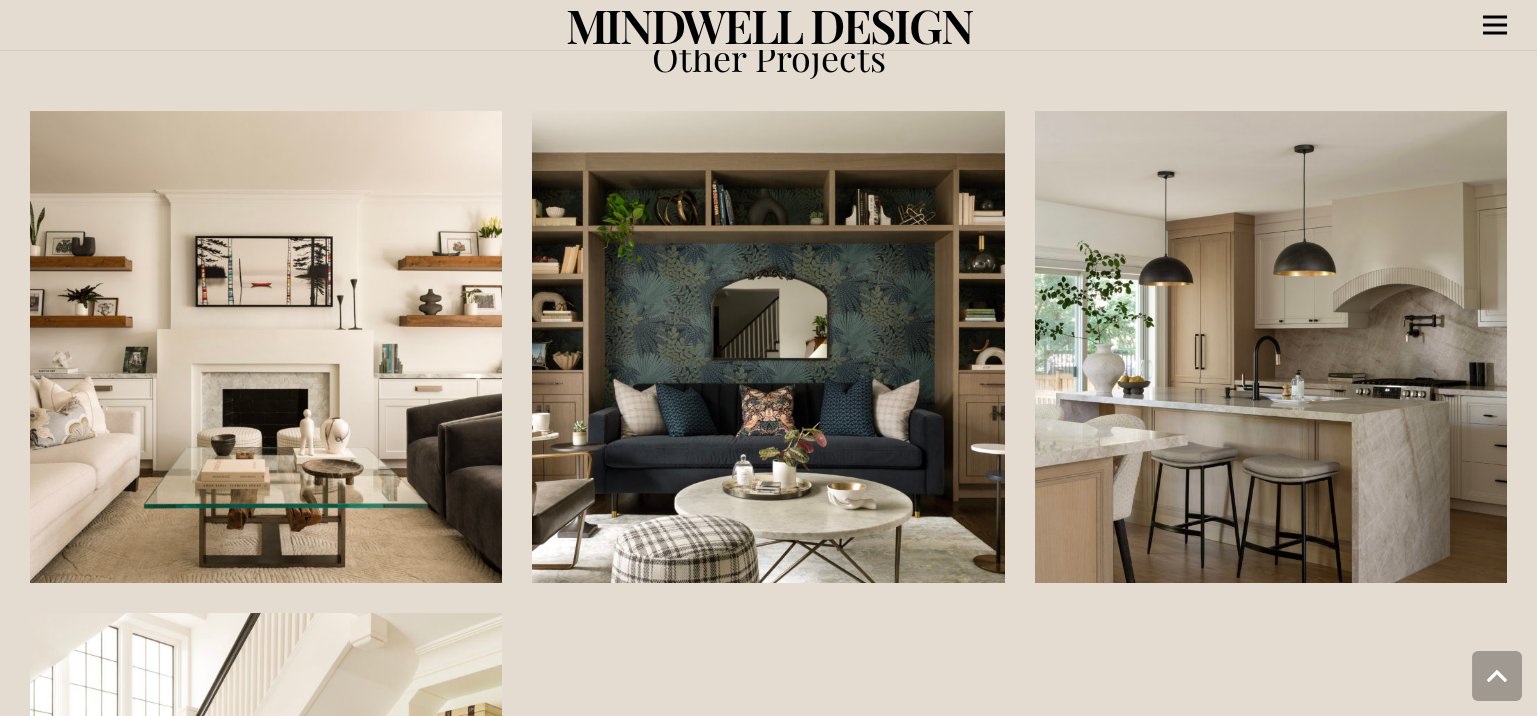 click at bounding box center [1495, 25] 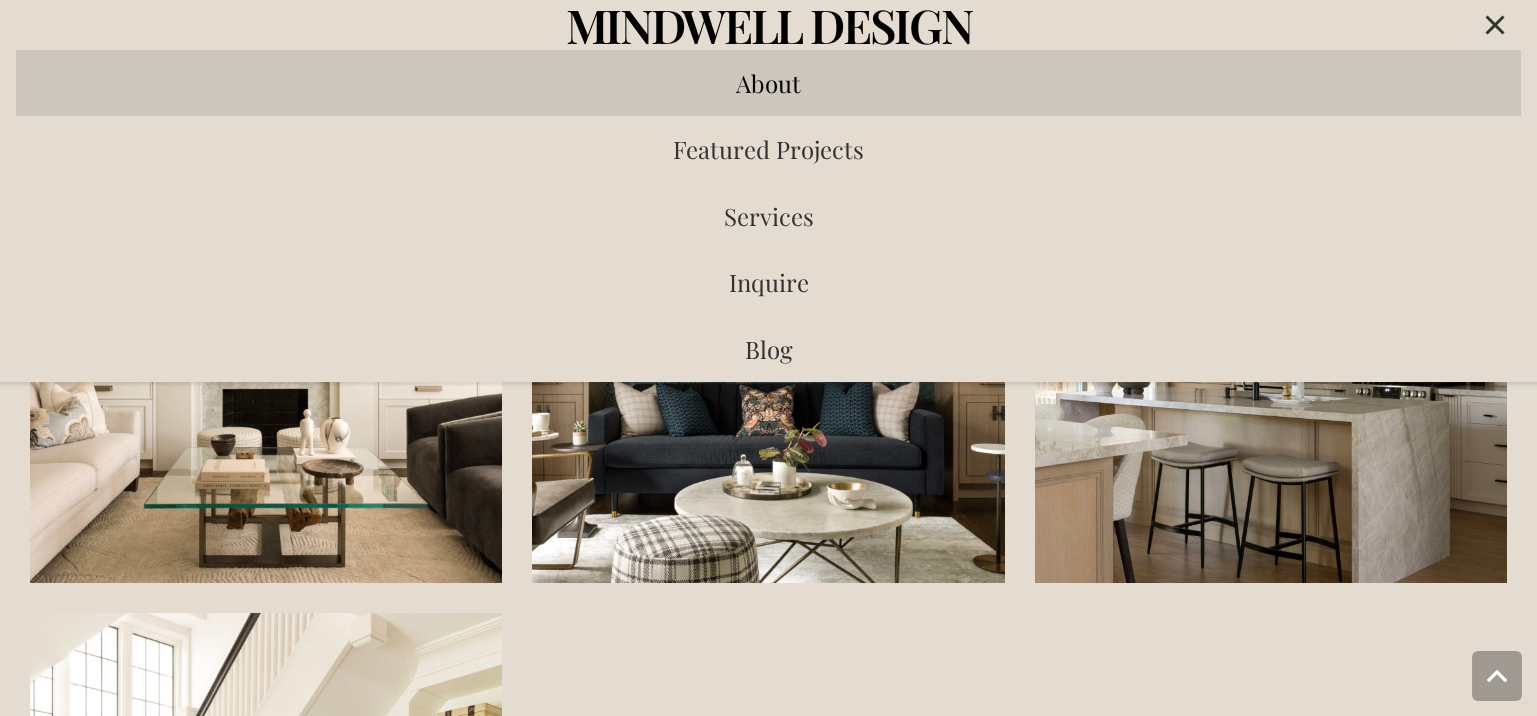 click on "About" at bounding box center (768, 83) 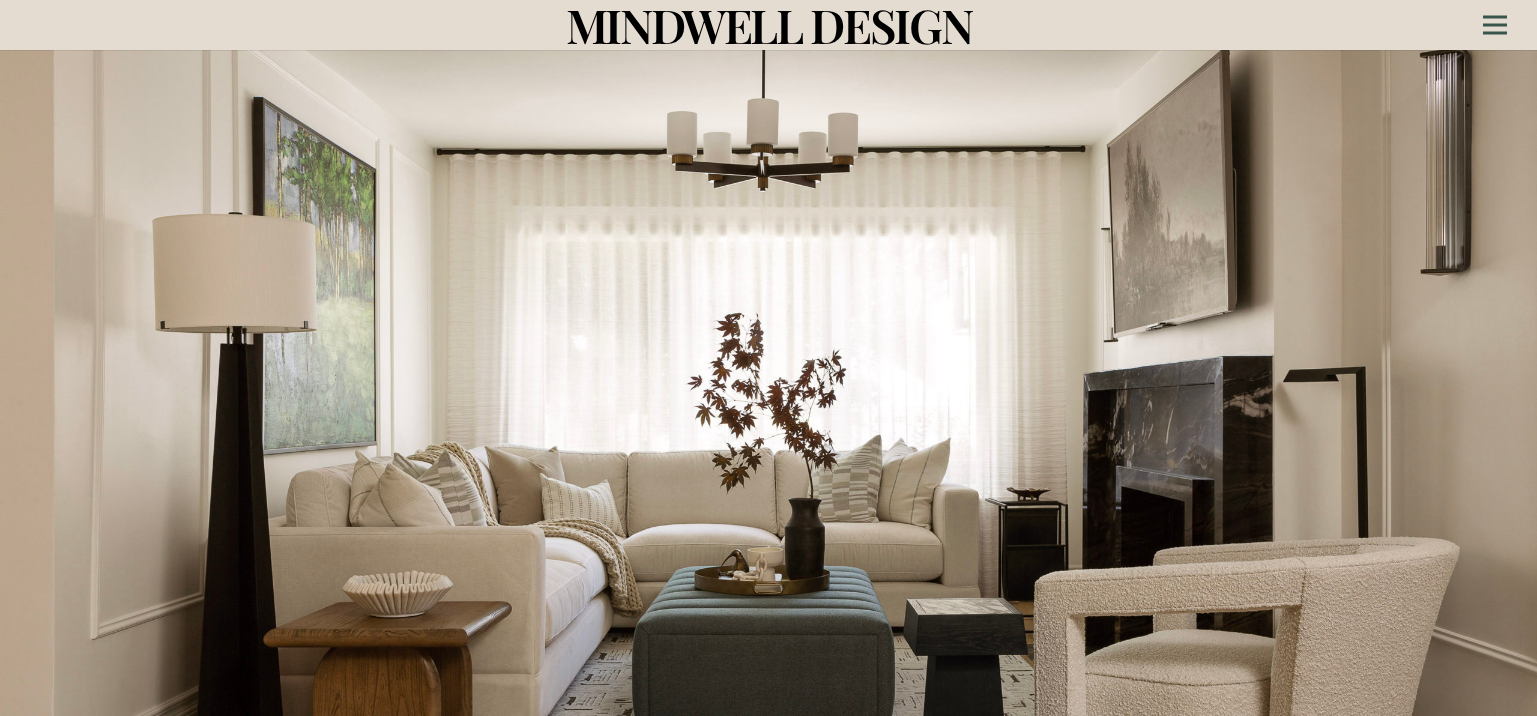 scroll, scrollTop: 667, scrollLeft: 0, axis: vertical 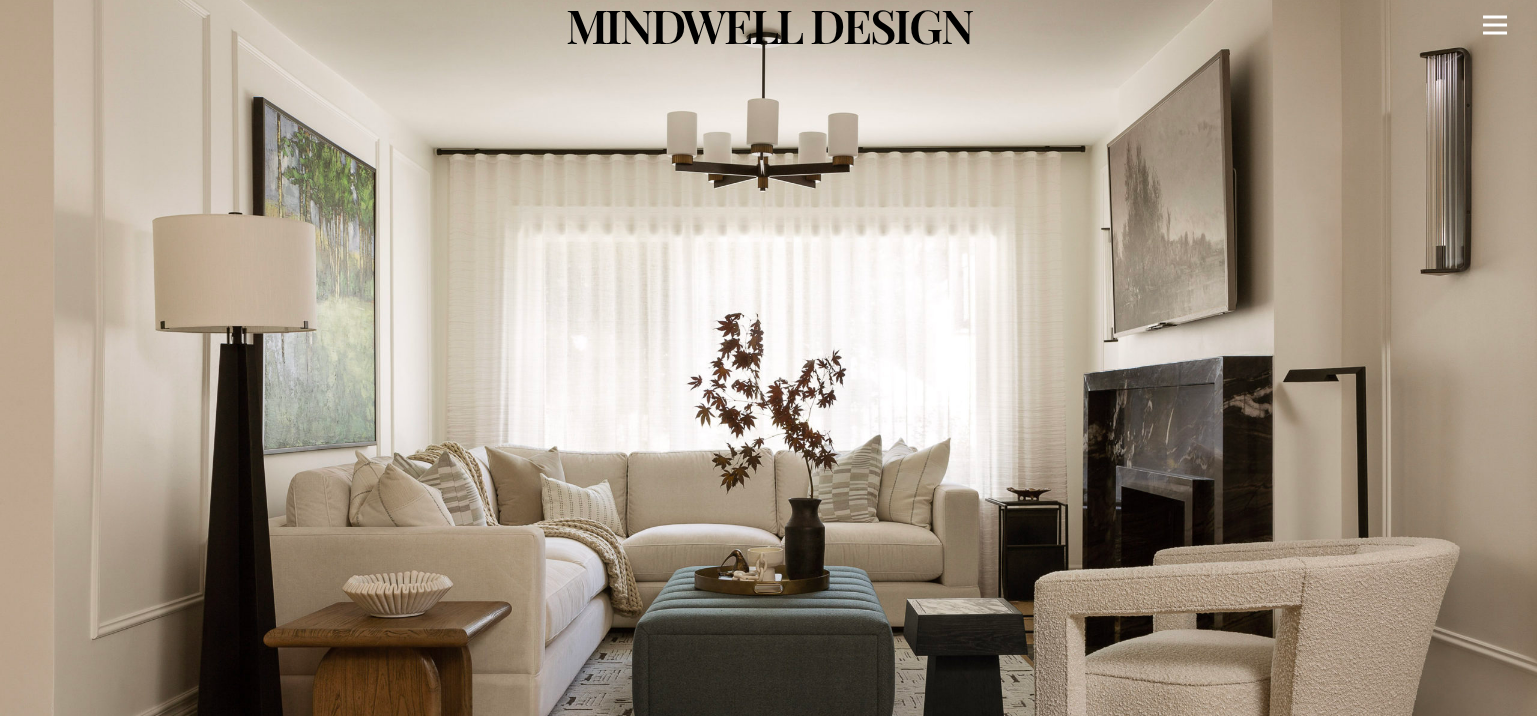 click at bounding box center (1495, 25) 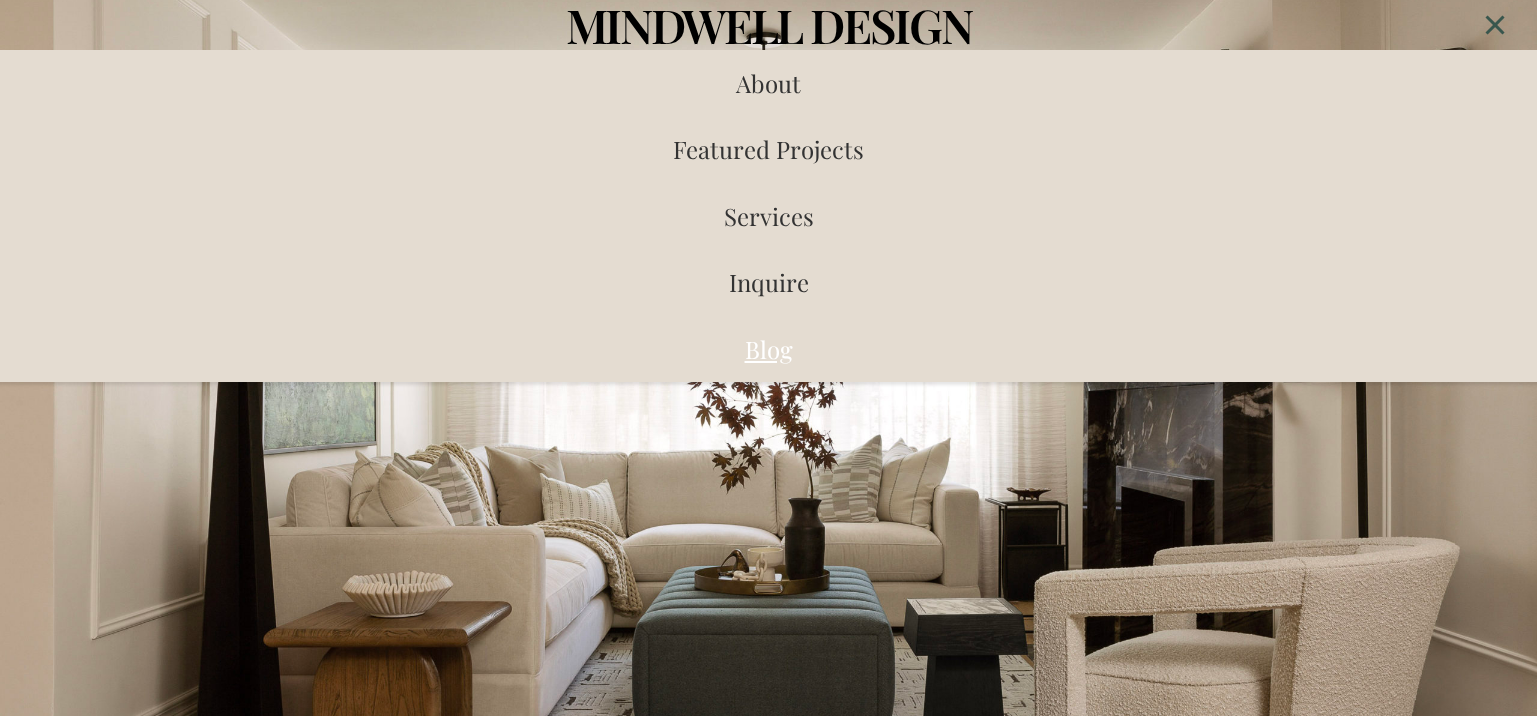 click on "Blog" at bounding box center [769, 349] 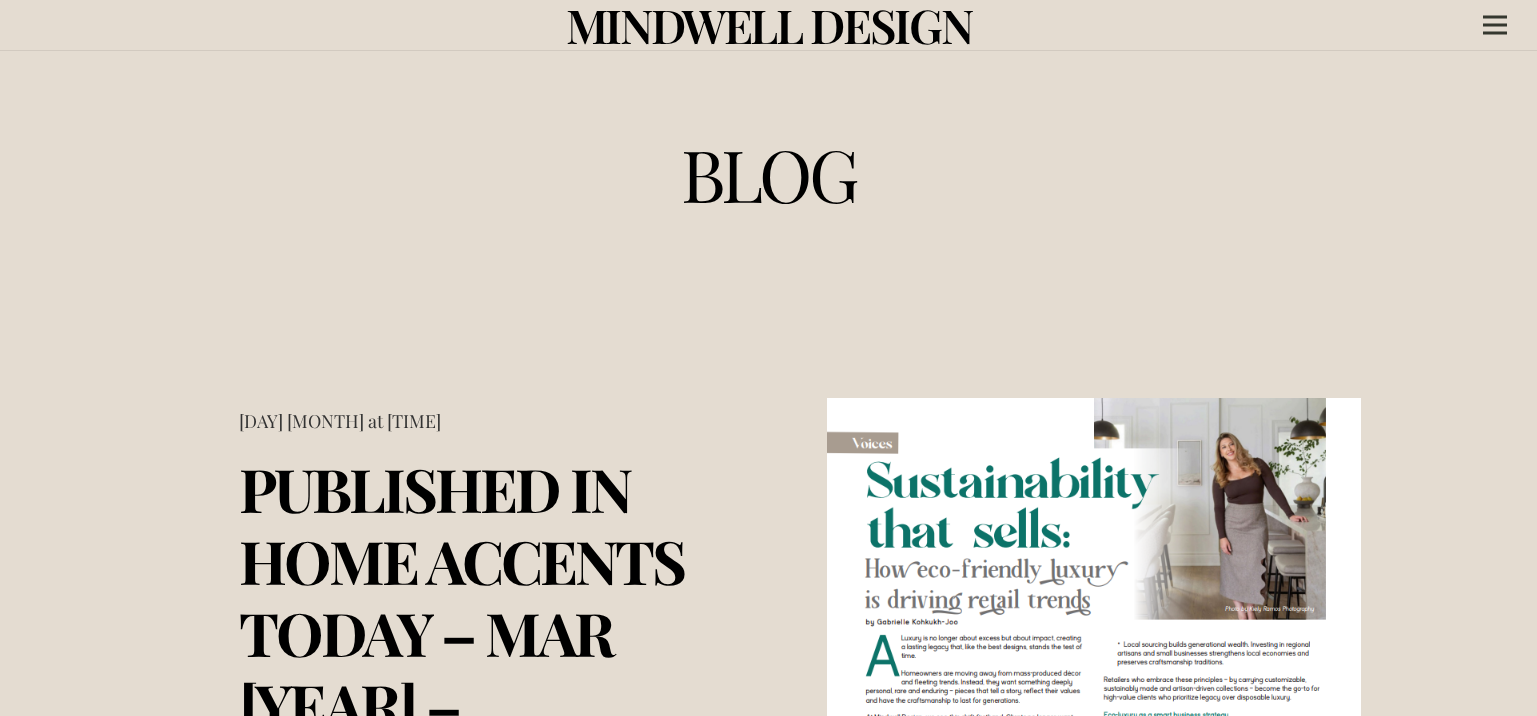 scroll, scrollTop: 239, scrollLeft: 0, axis: vertical 